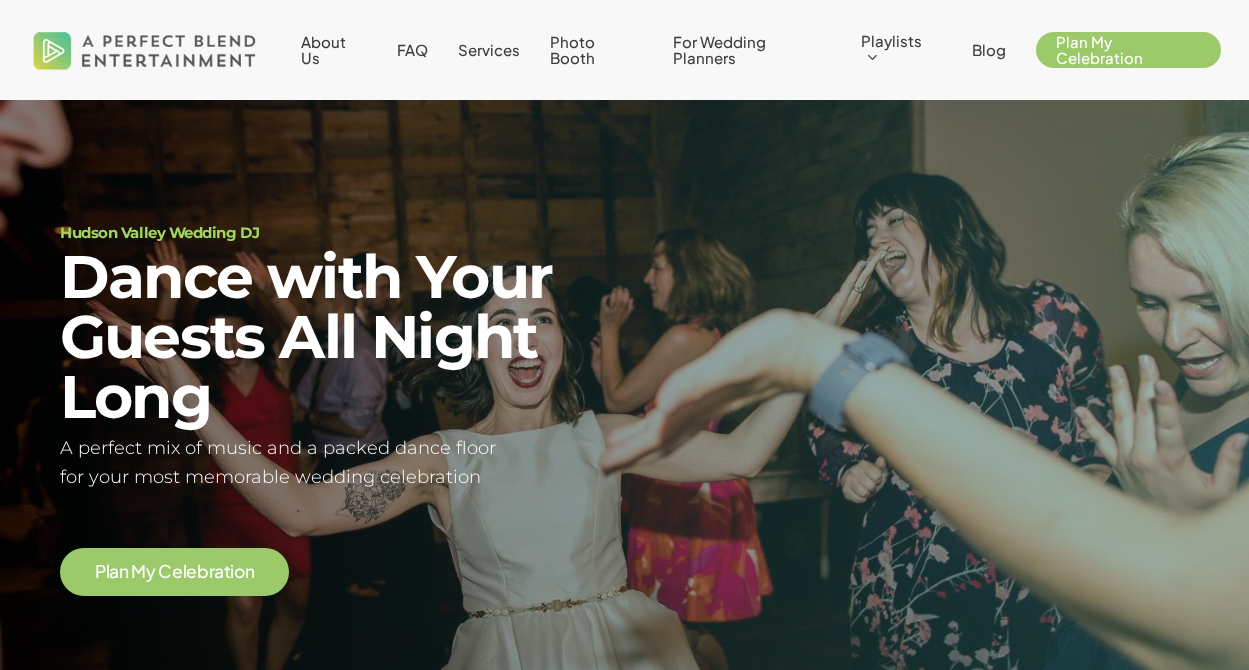 scroll, scrollTop: 0, scrollLeft: 0, axis: both 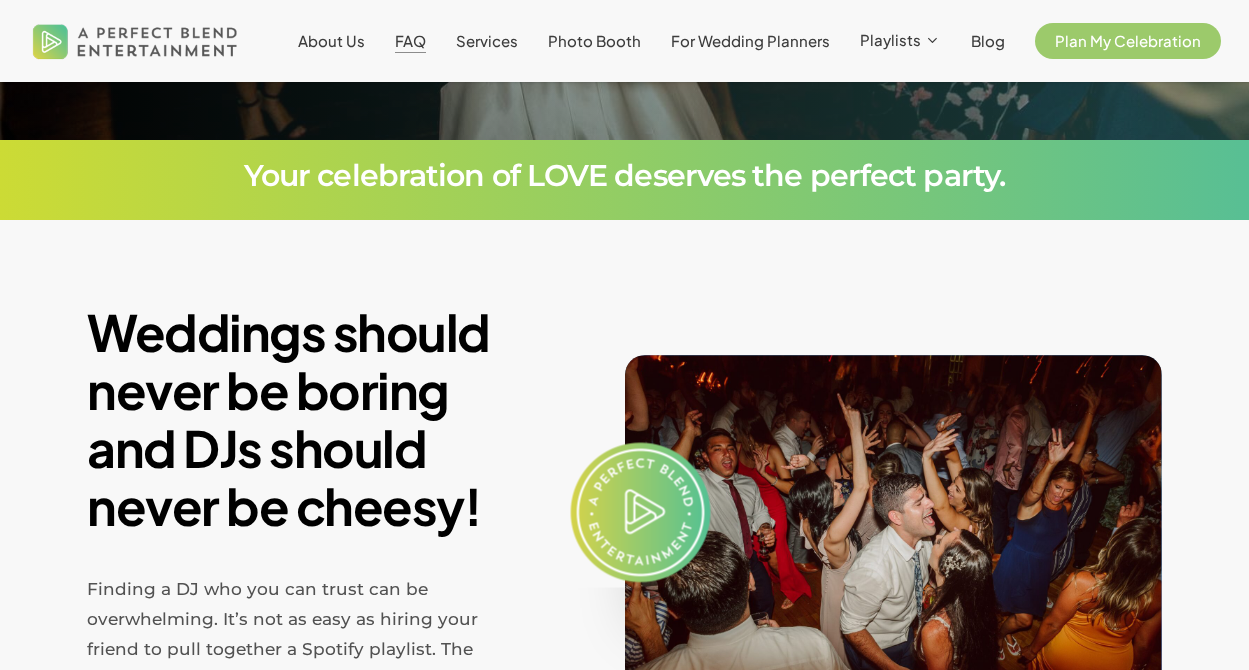 click on "FAQ" at bounding box center [410, 40] 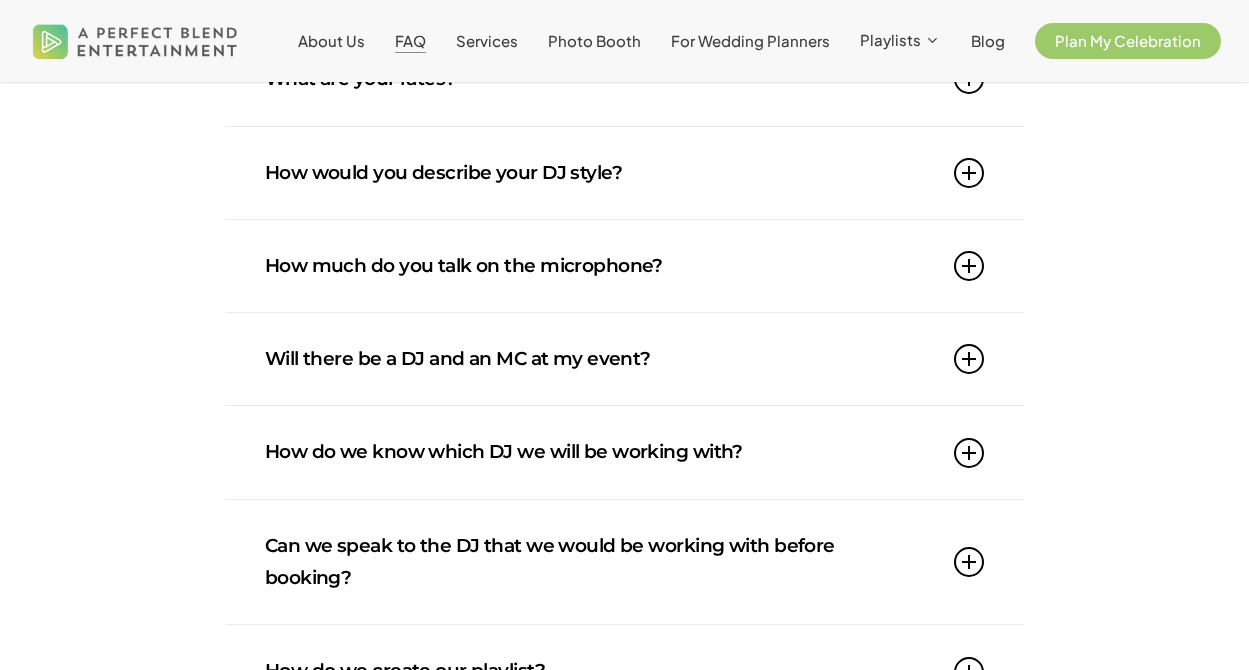 scroll, scrollTop: 0, scrollLeft: 0, axis: both 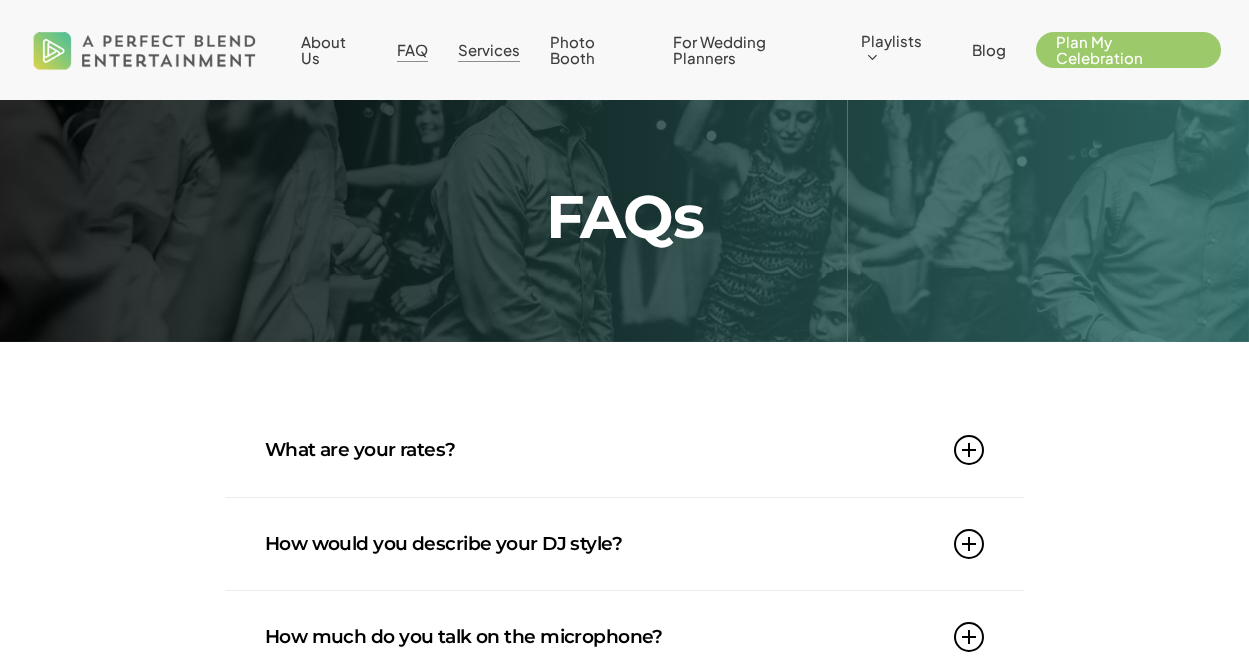 click on "Services" at bounding box center (489, 49) 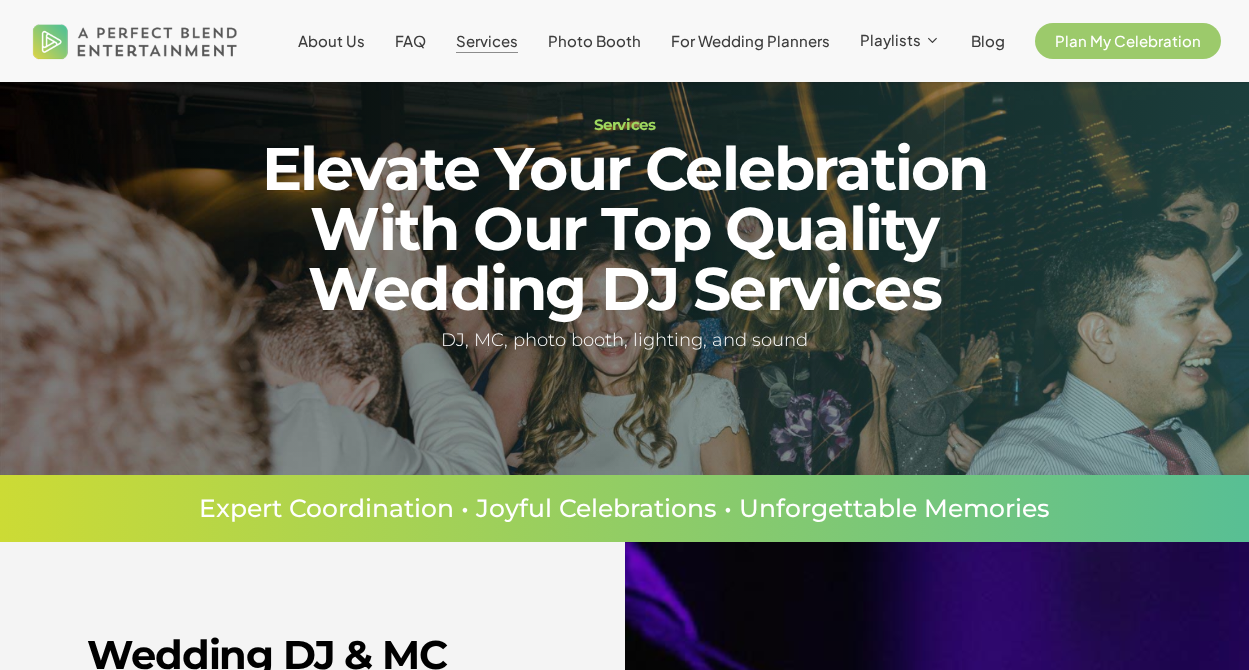 scroll, scrollTop: 120, scrollLeft: 0, axis: vertical 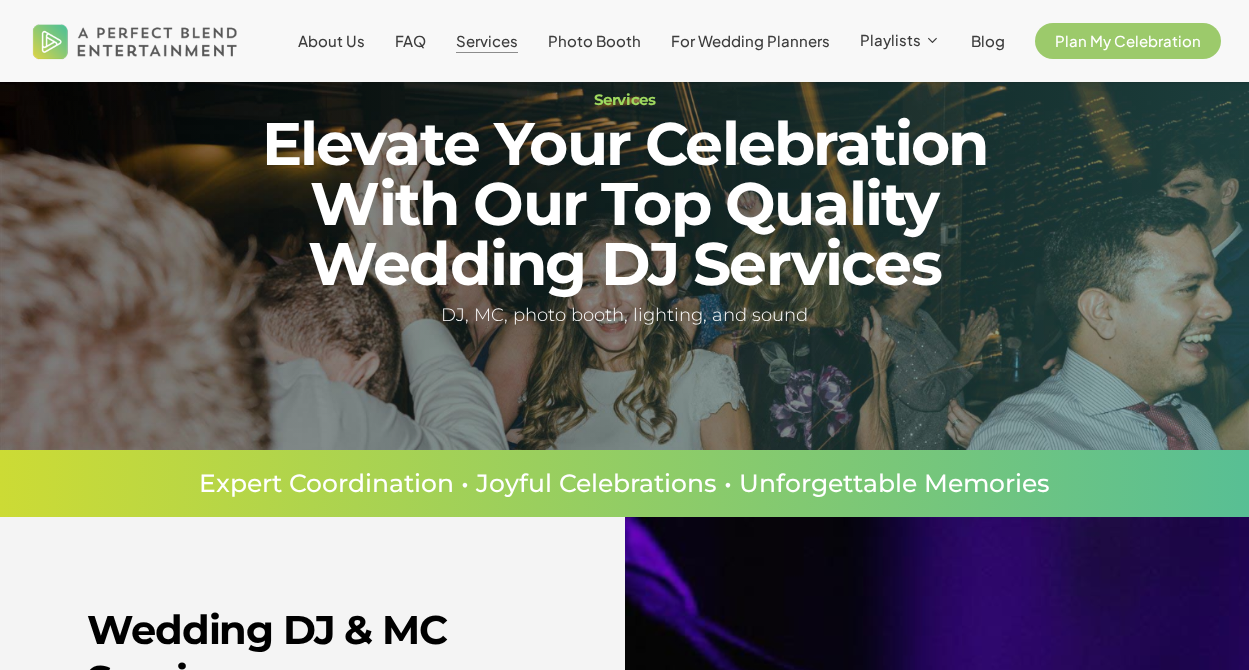 click on "About Us" at bounding box center (331, 41) 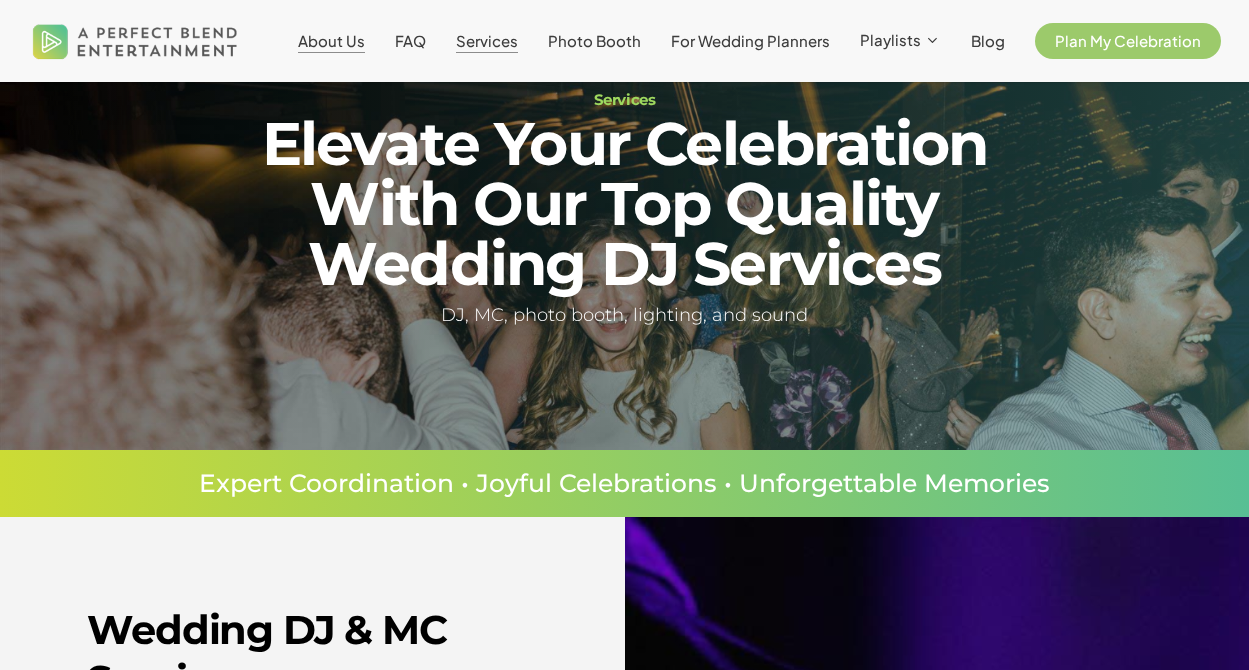 click on "About Us" at bounding box center (331, 40) 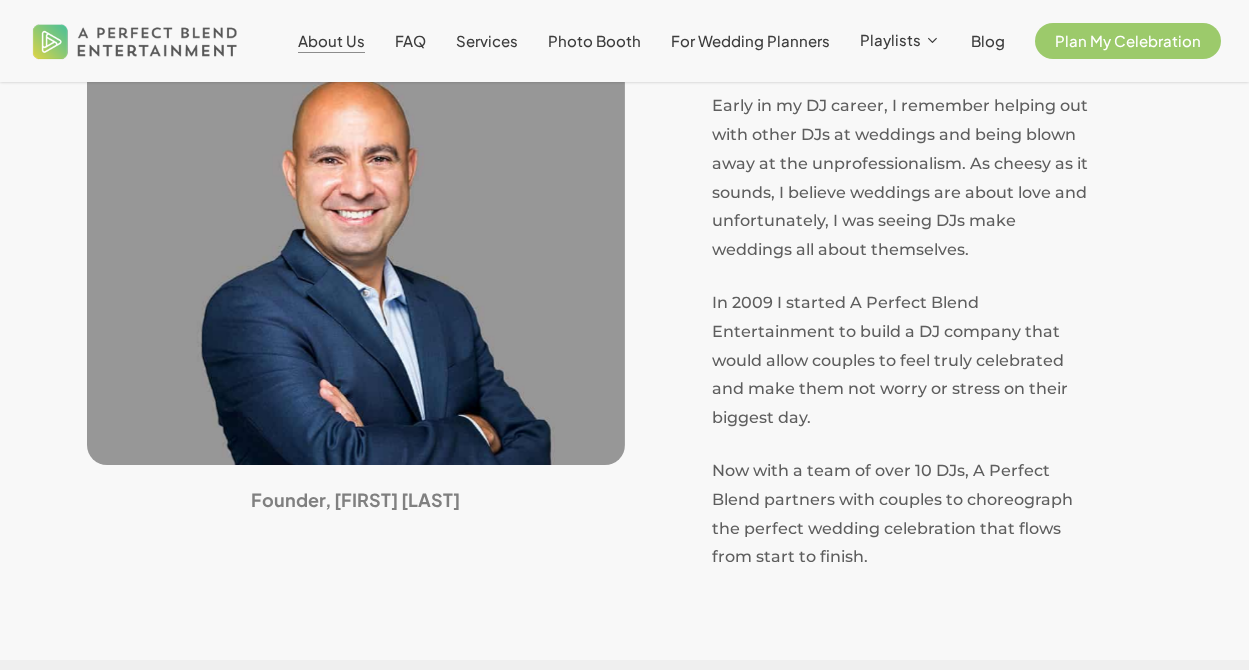 scroll, scrollTop: 636, scrollLeft: 0, axis: vertical 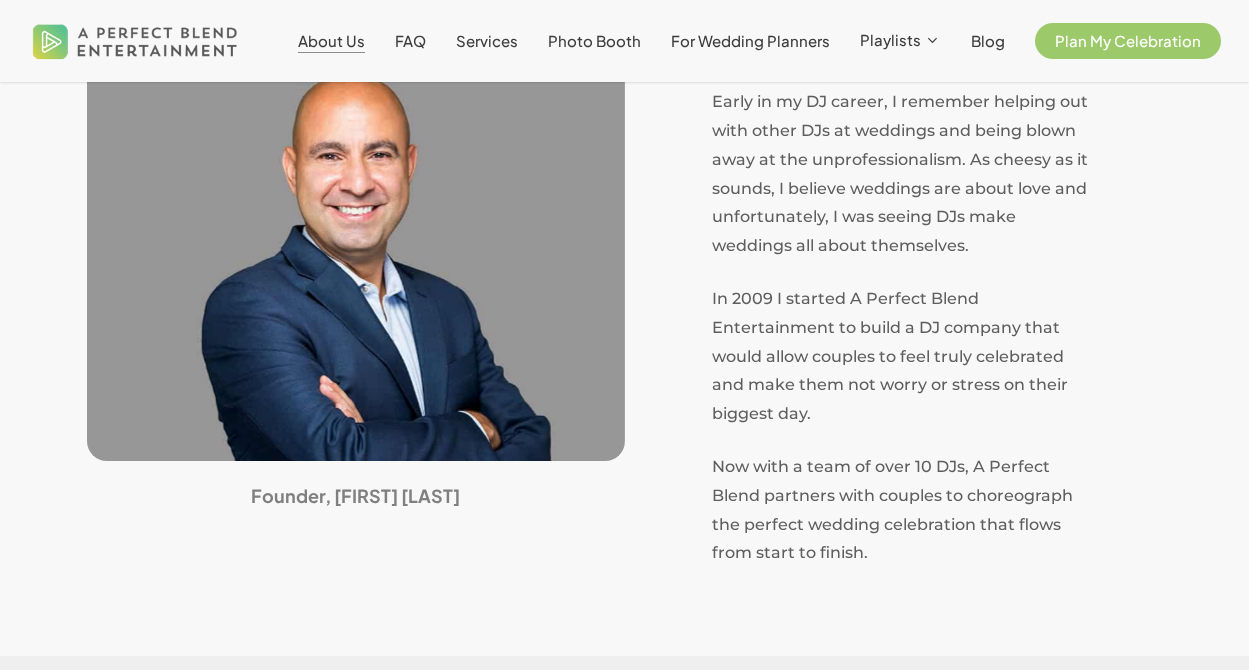 click at bounding box center [135, 41] 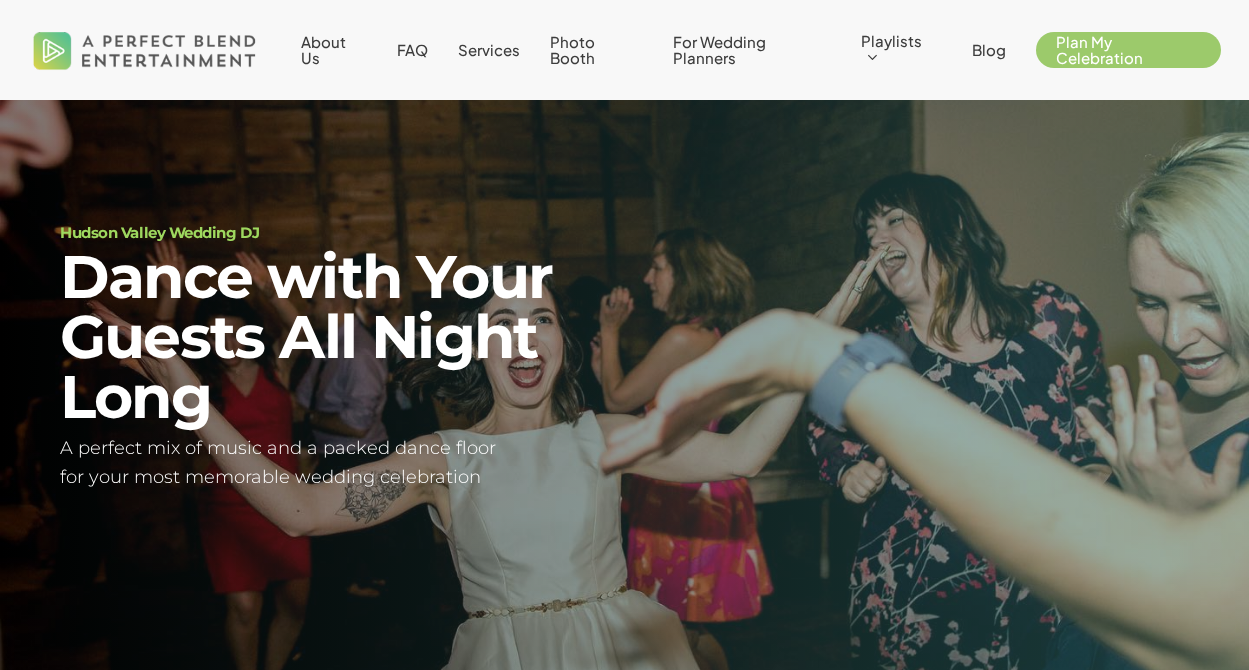 scroll, scrollTop: 0, scrollLeft: 0, axis: both 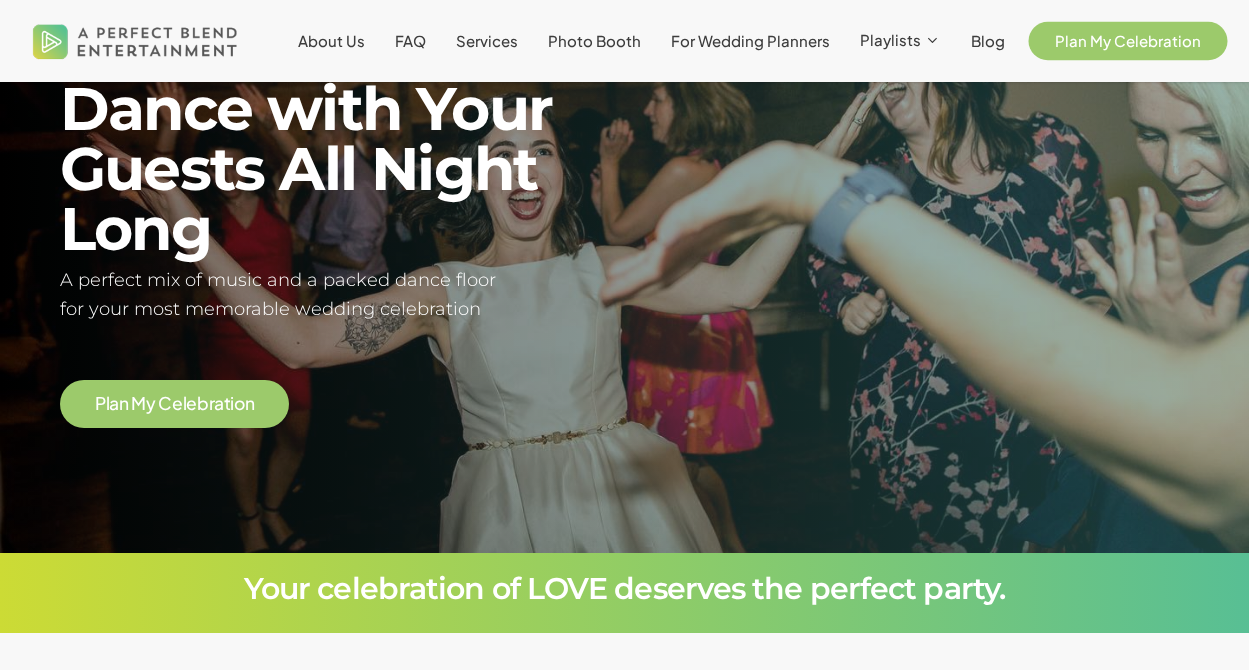 click on "Plan My Celebration" at bounding box center [1128, 40] 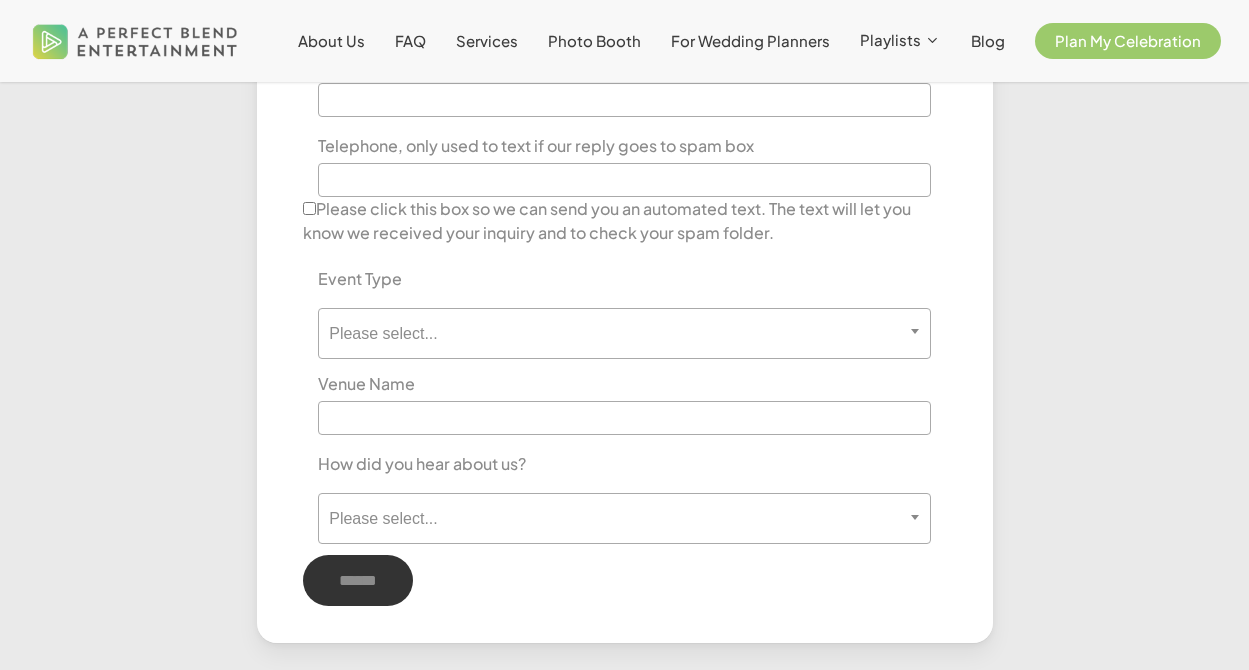 scroll, scrollTop: 1038, scrollLeft: 0, axis: vertical 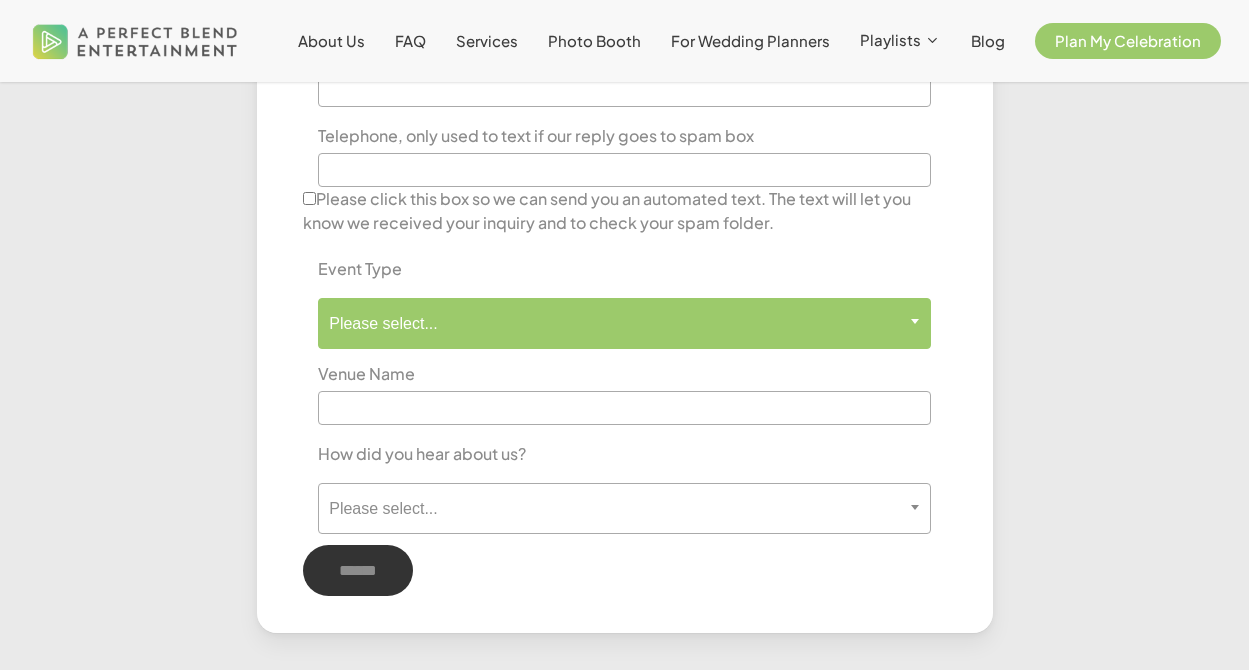 click on "Please select..." at bounding box center (624, 323) 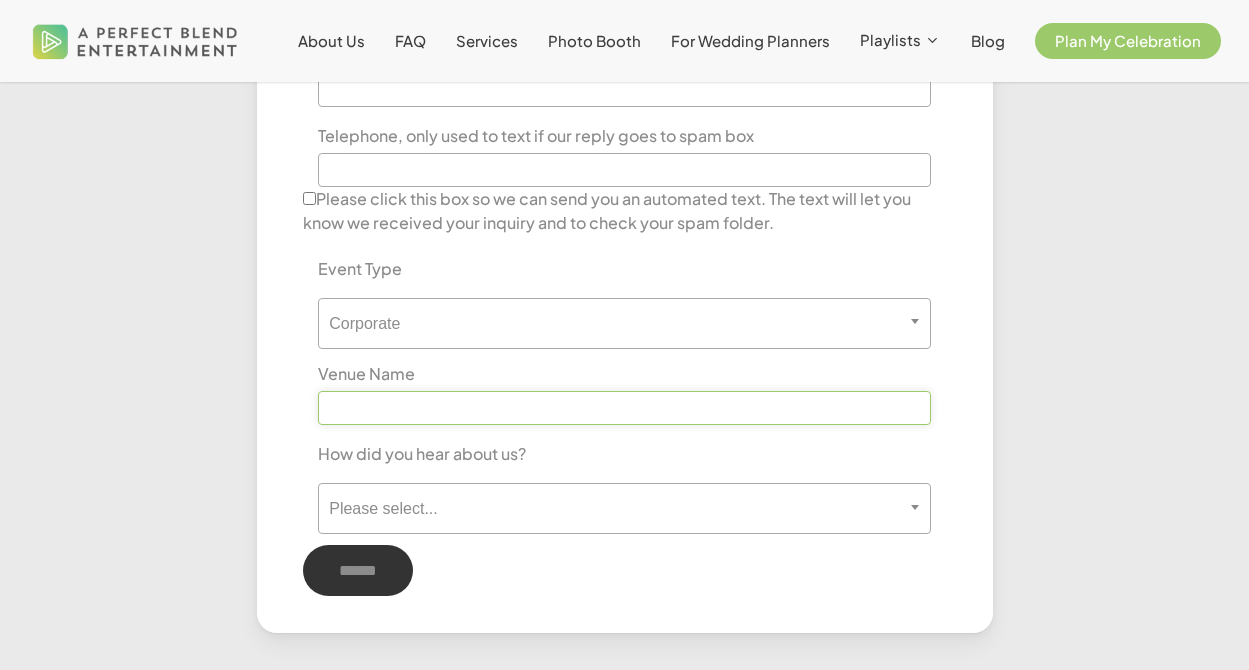click at bounding box center (624, 408) 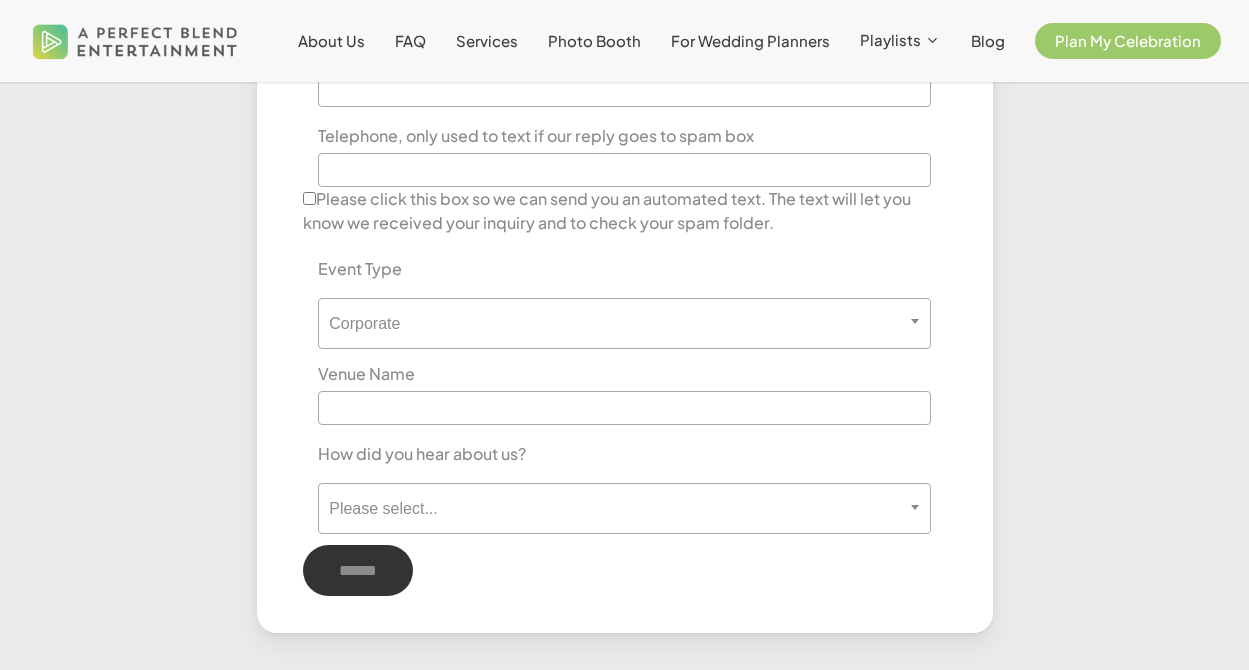 click on "**********" at bounding box center (624, 127) 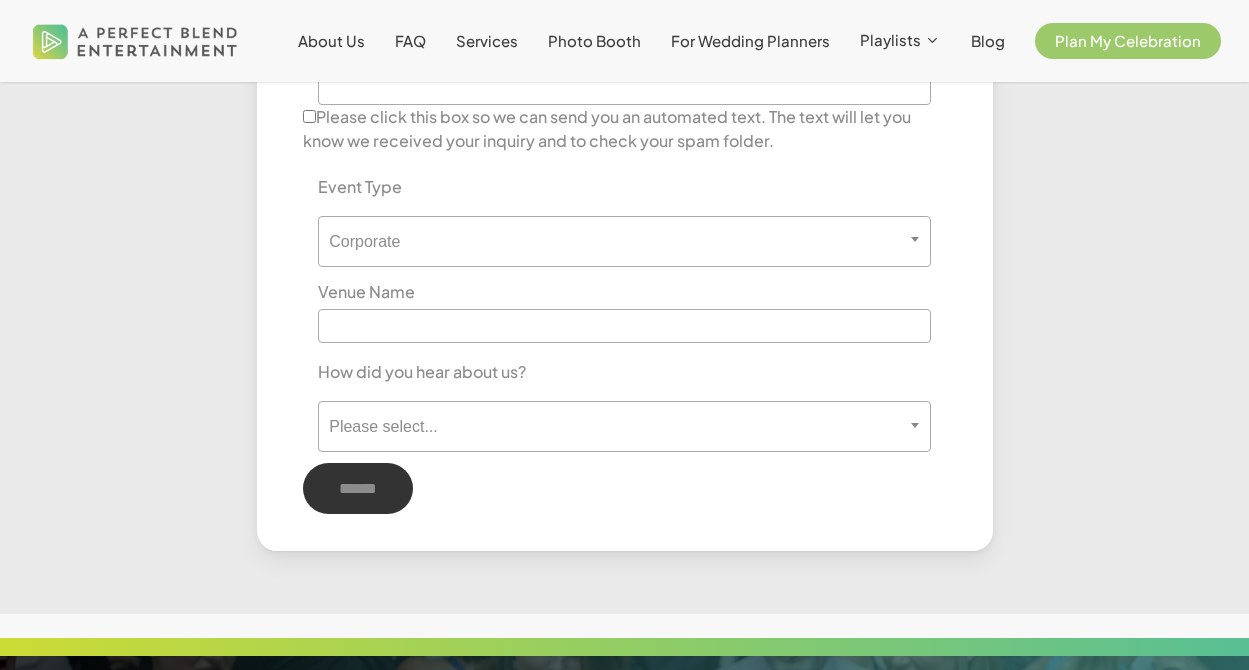 scroll, scrollTop: 1225, scrollLeft: 0, axis: vertical 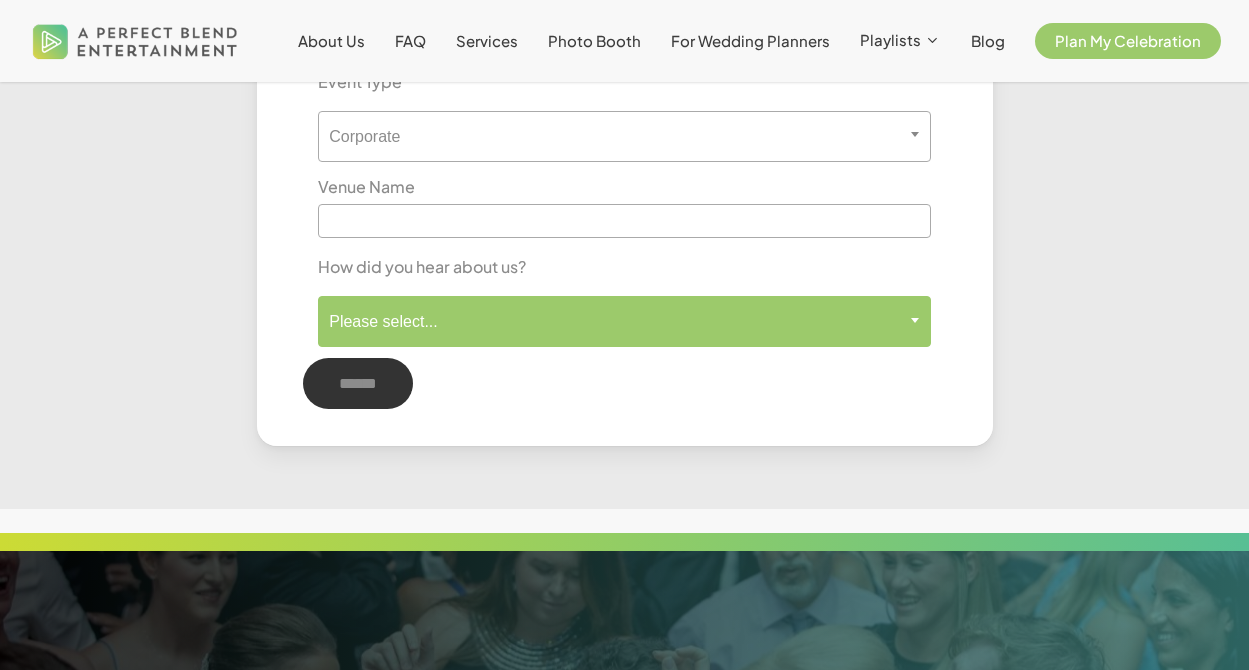 click on "Please select..." at bounding box center (624, 321) 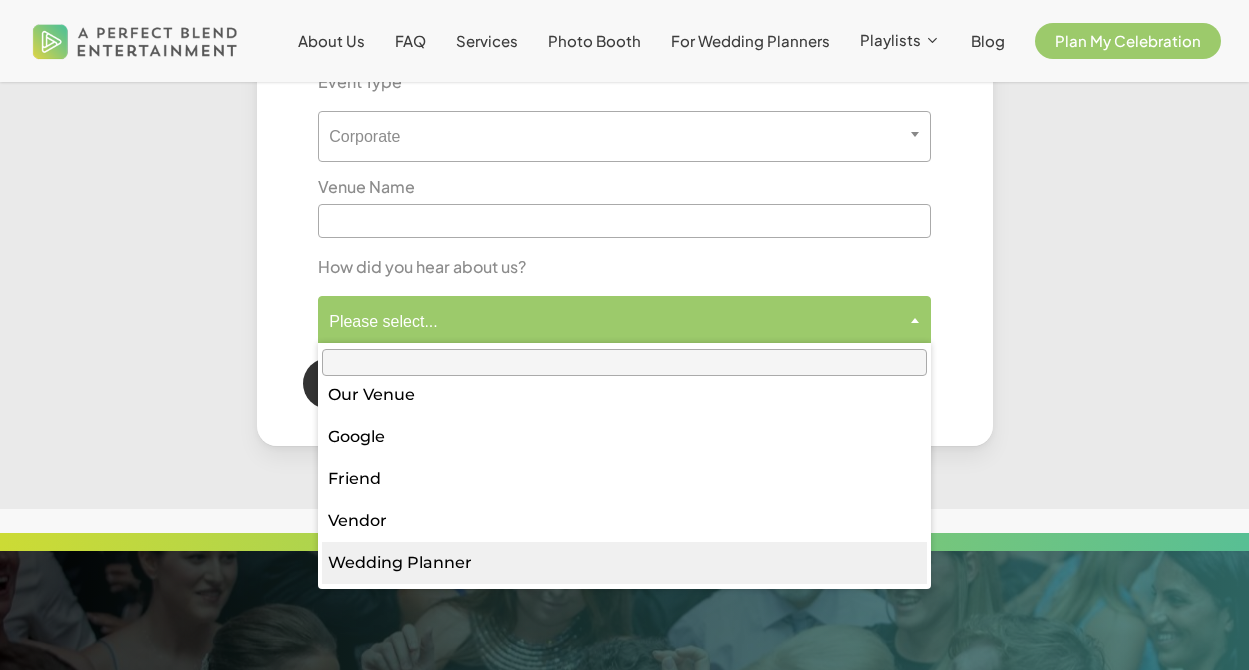 scroll, scrollTop: 220, scrollLeft: 0, axis: vertical 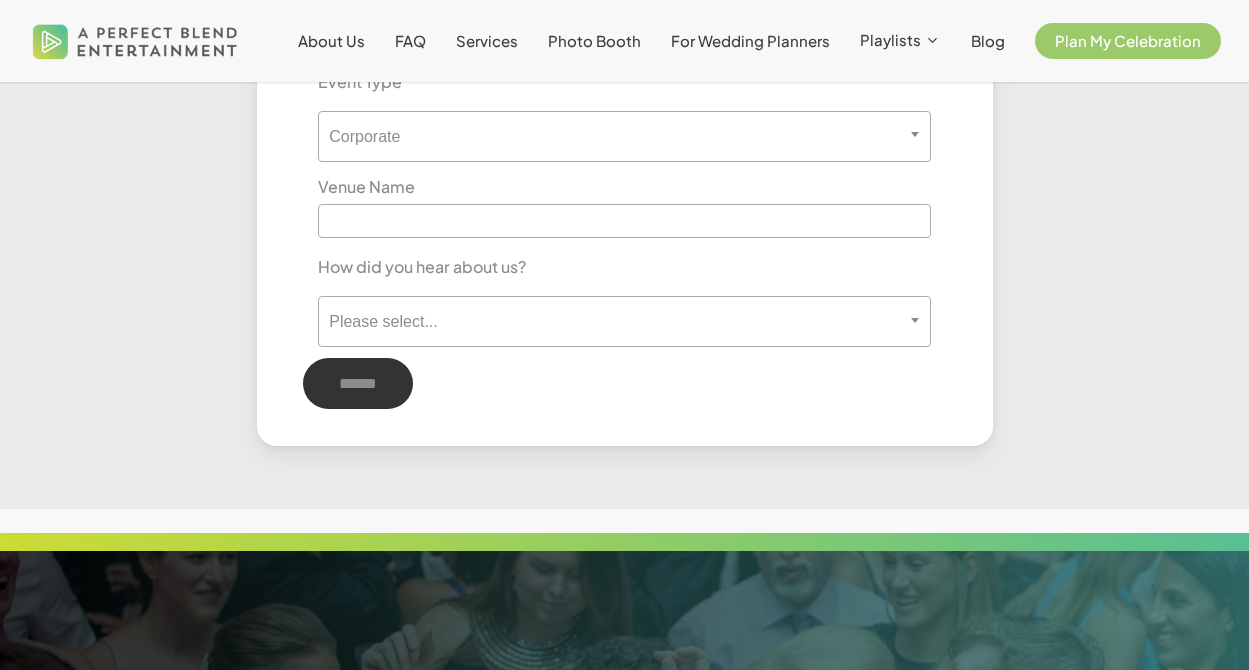 click on "**********" at bounding box center (624, -59) 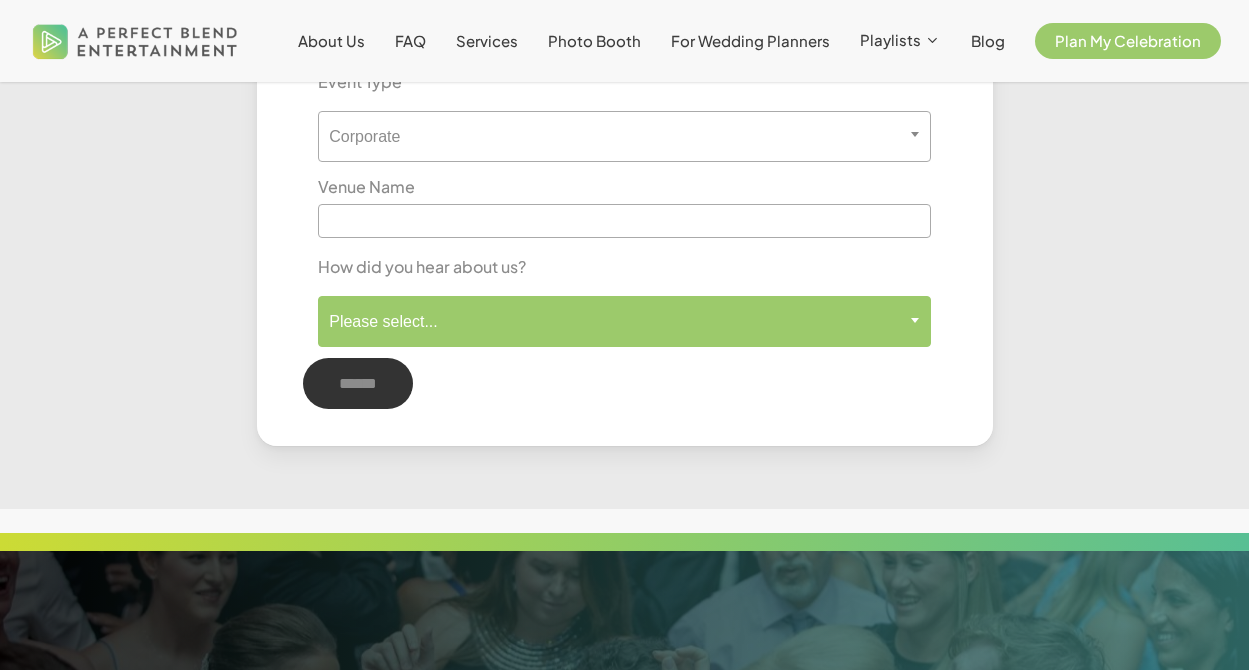 click on "Please select..." at bounding box center (624, 321) 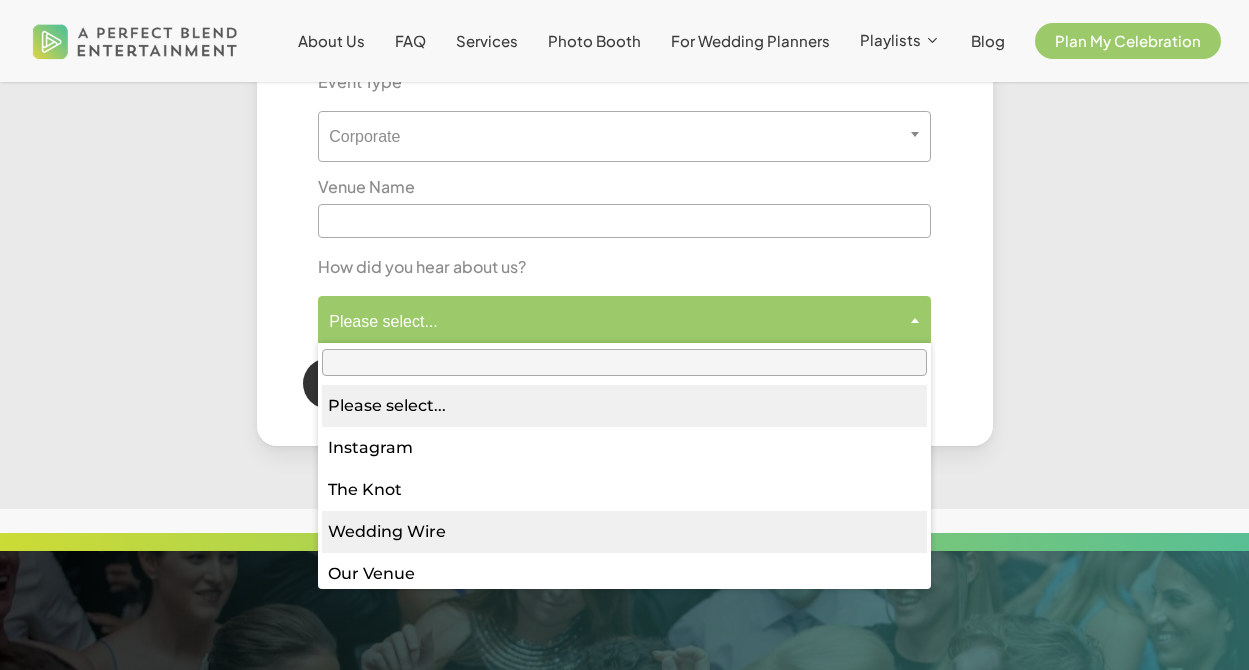 scroll, scrollTop: 220, scrollLeft: 0, axis: vertical 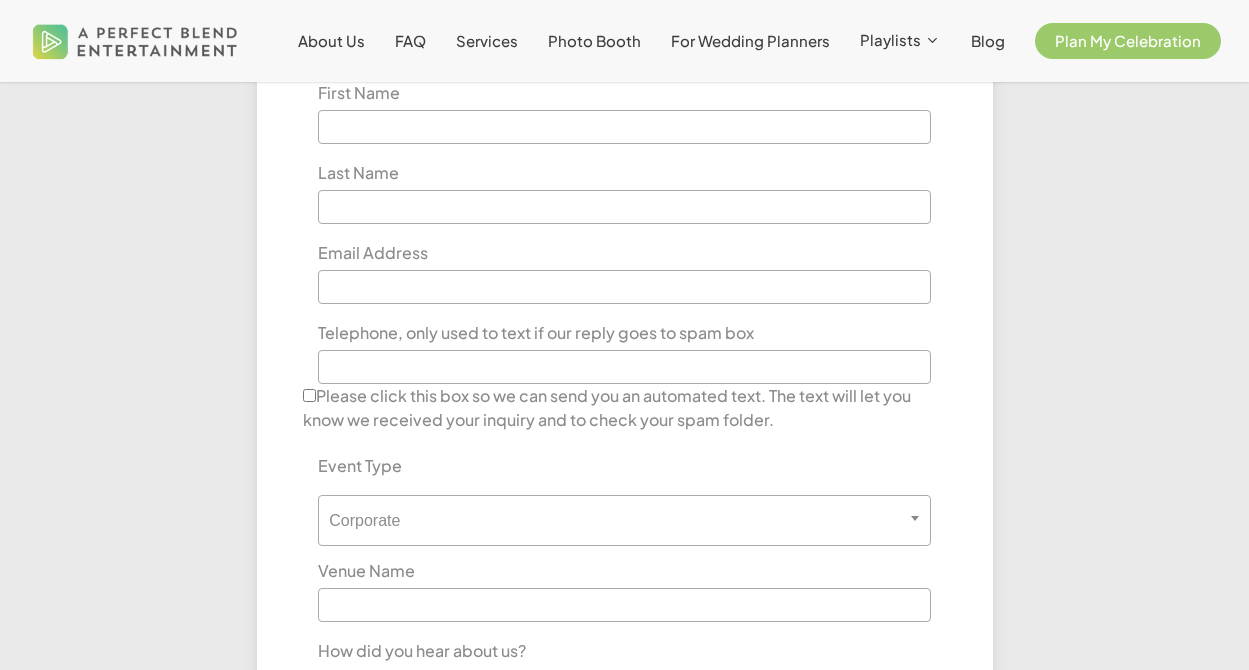 click at bounding box center (133, 325) 